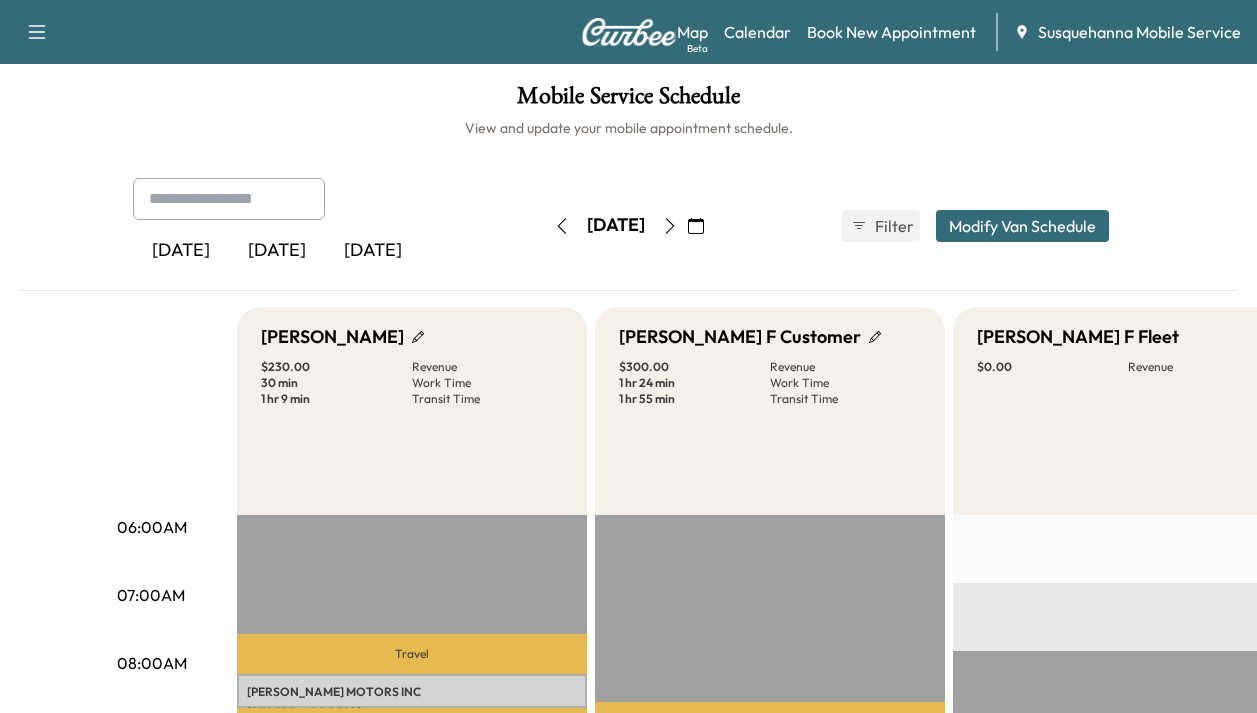 scroll, scrollTop: 0, scrollLeft: 0, axis: both 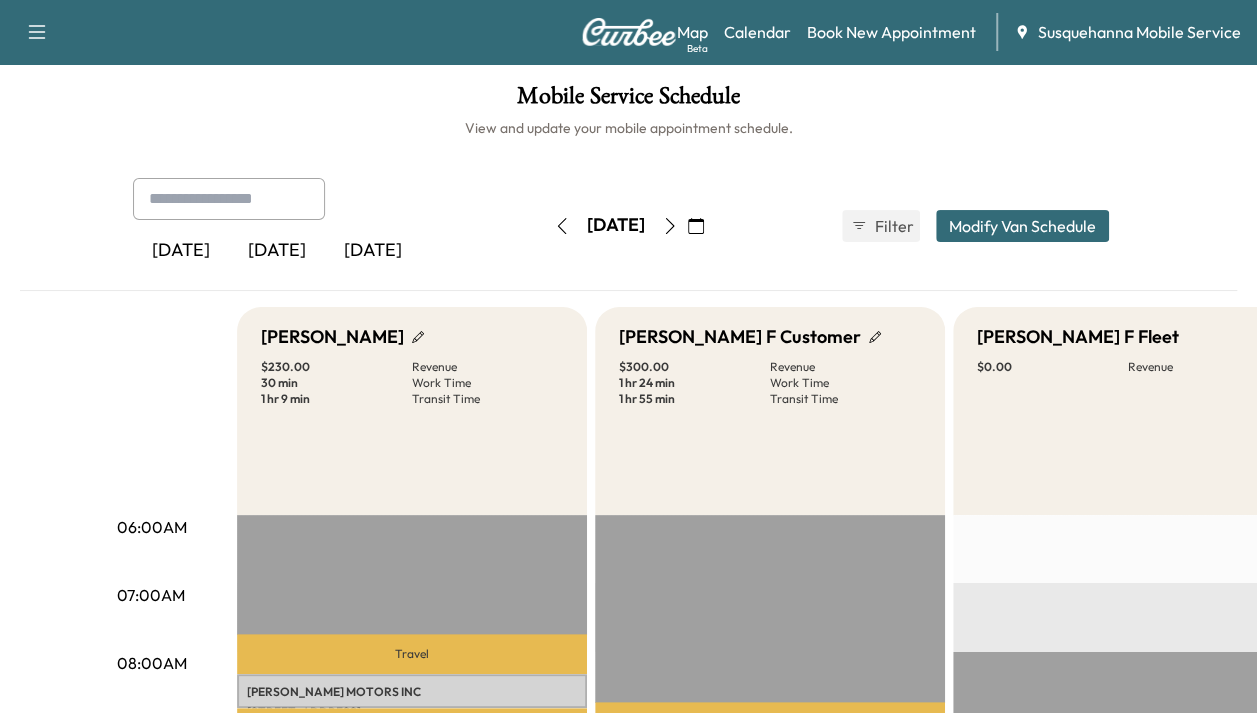 click 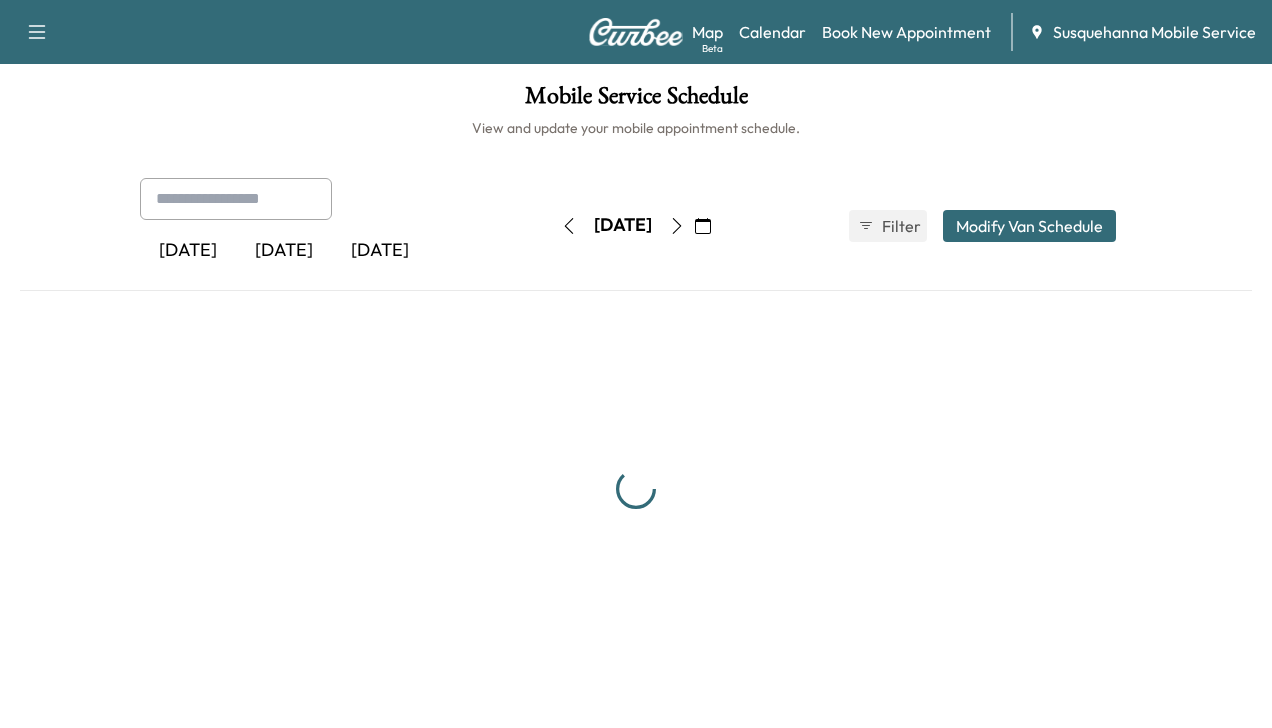 click at bounding box center [569, 226] 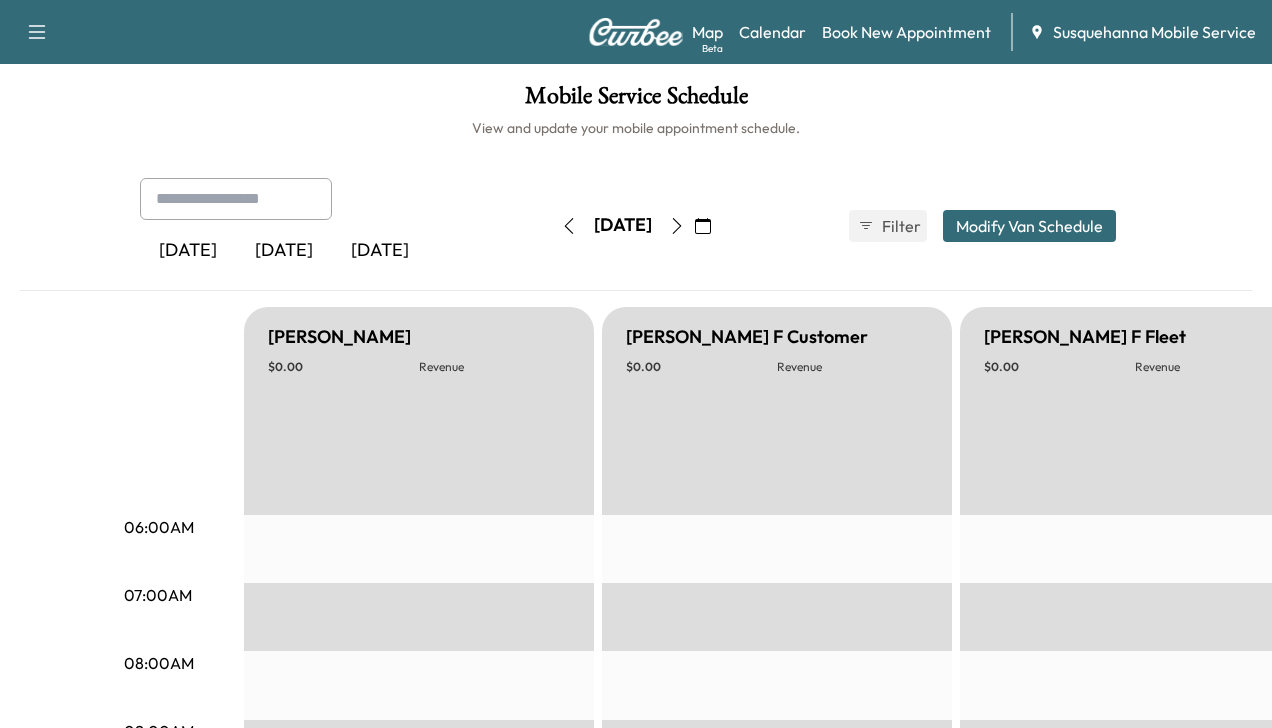 click 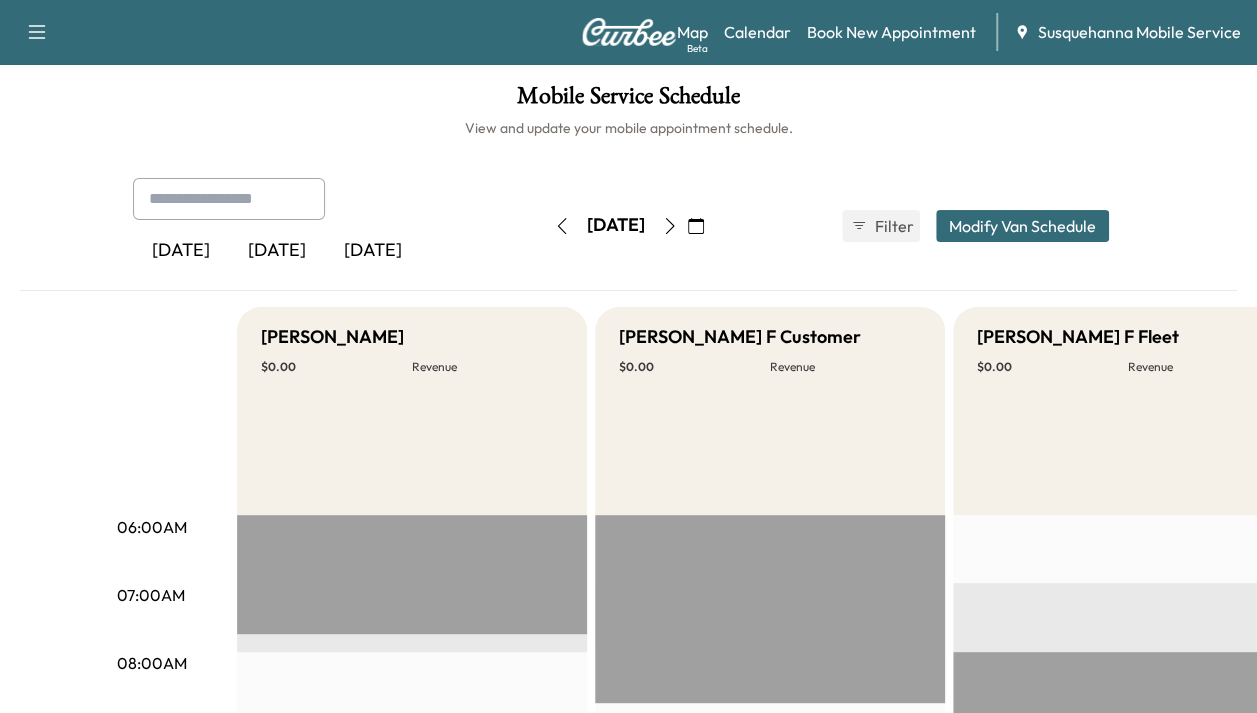 click 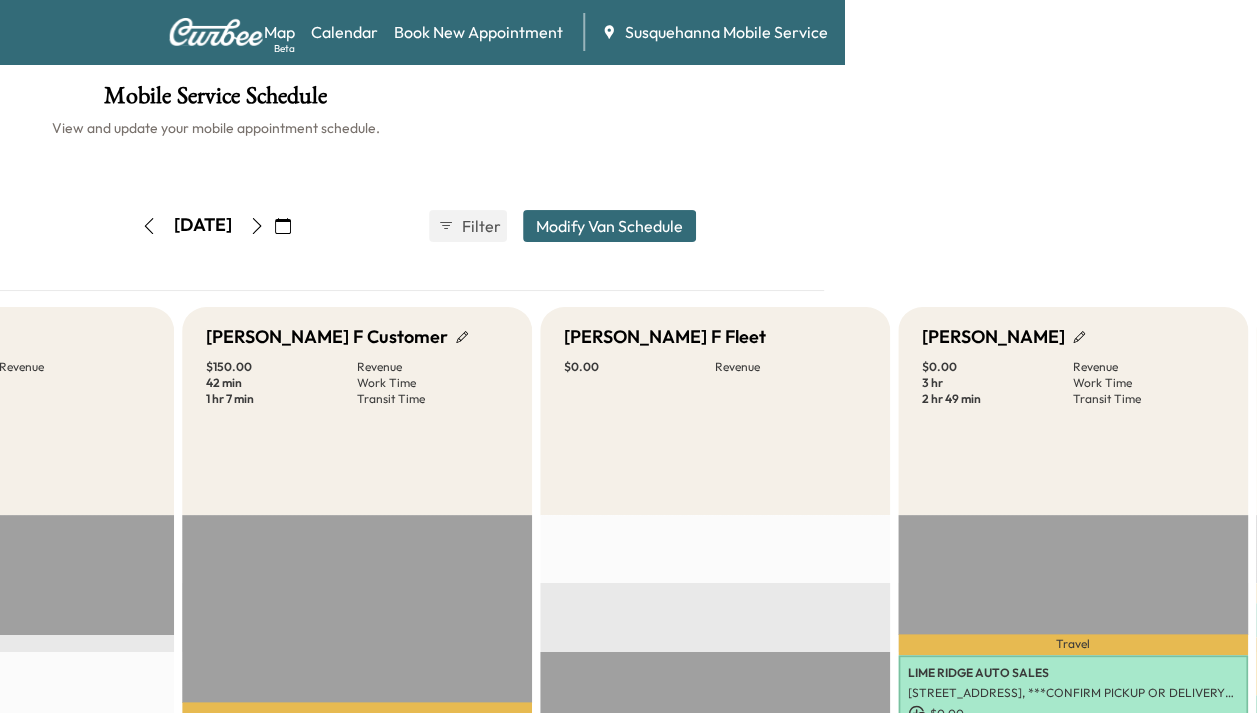scroll, scrollTop: 0, scrollLeft: 440, axis: horizontal 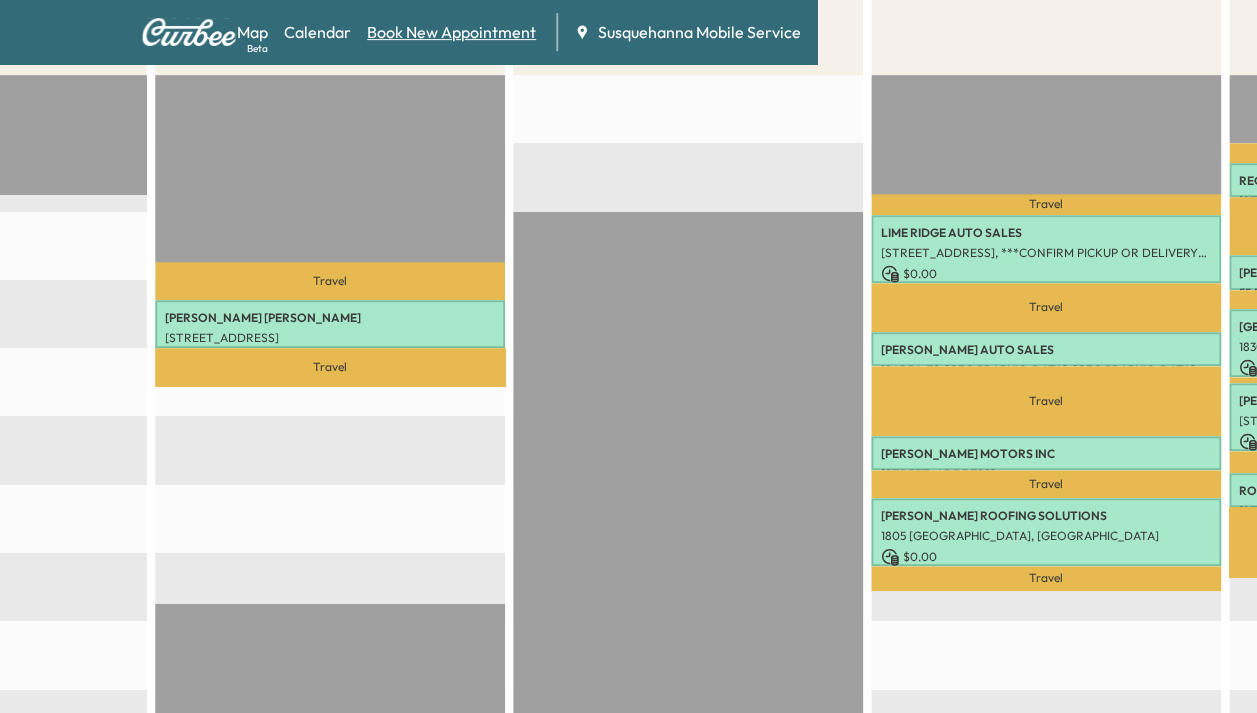click on "Book New Appointment" at bounding box center (451, 32) 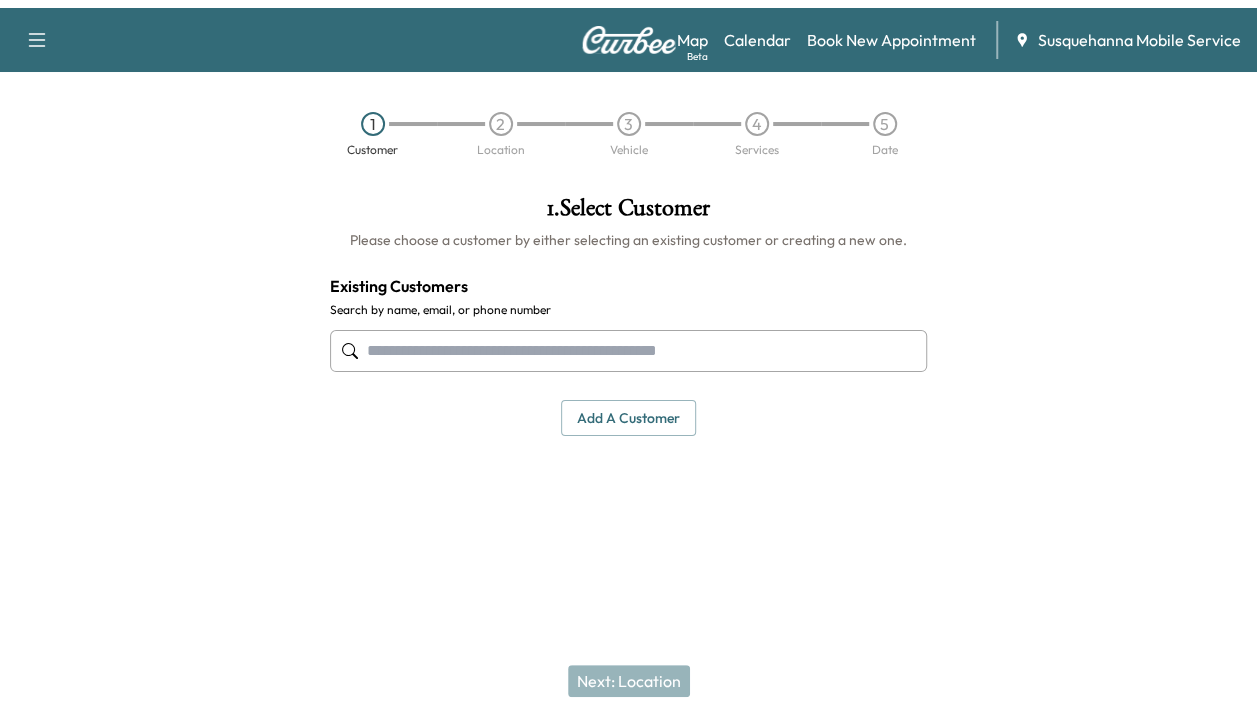scroll, scrollTop: 0, scrollLeft: 0, axis: both 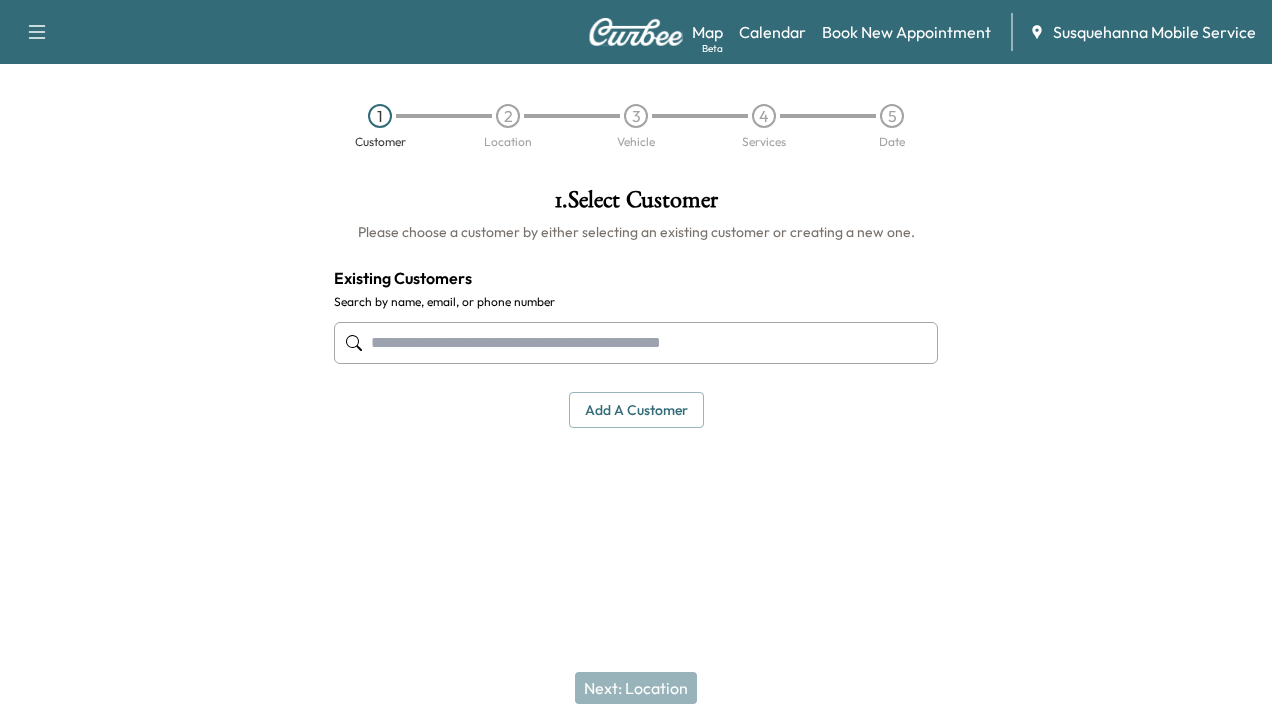 click at bounding box center (636, 343) 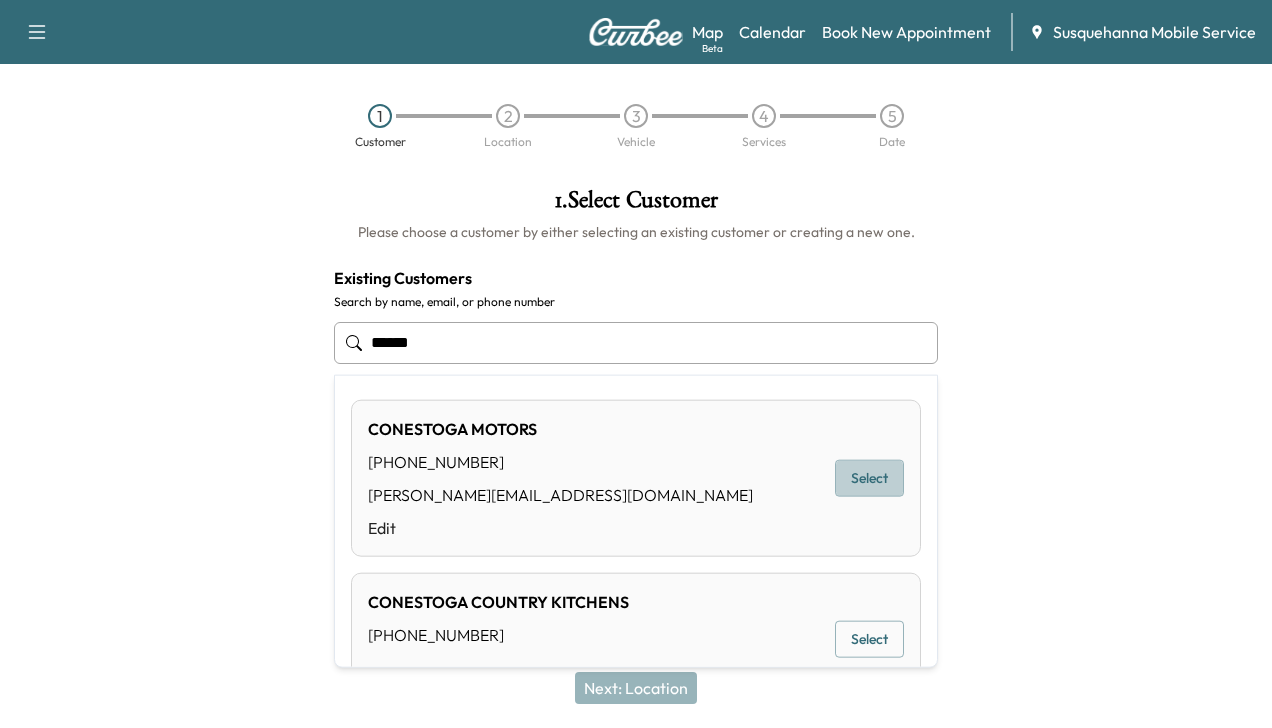 click on "Select" at bounding box center [869, 478] 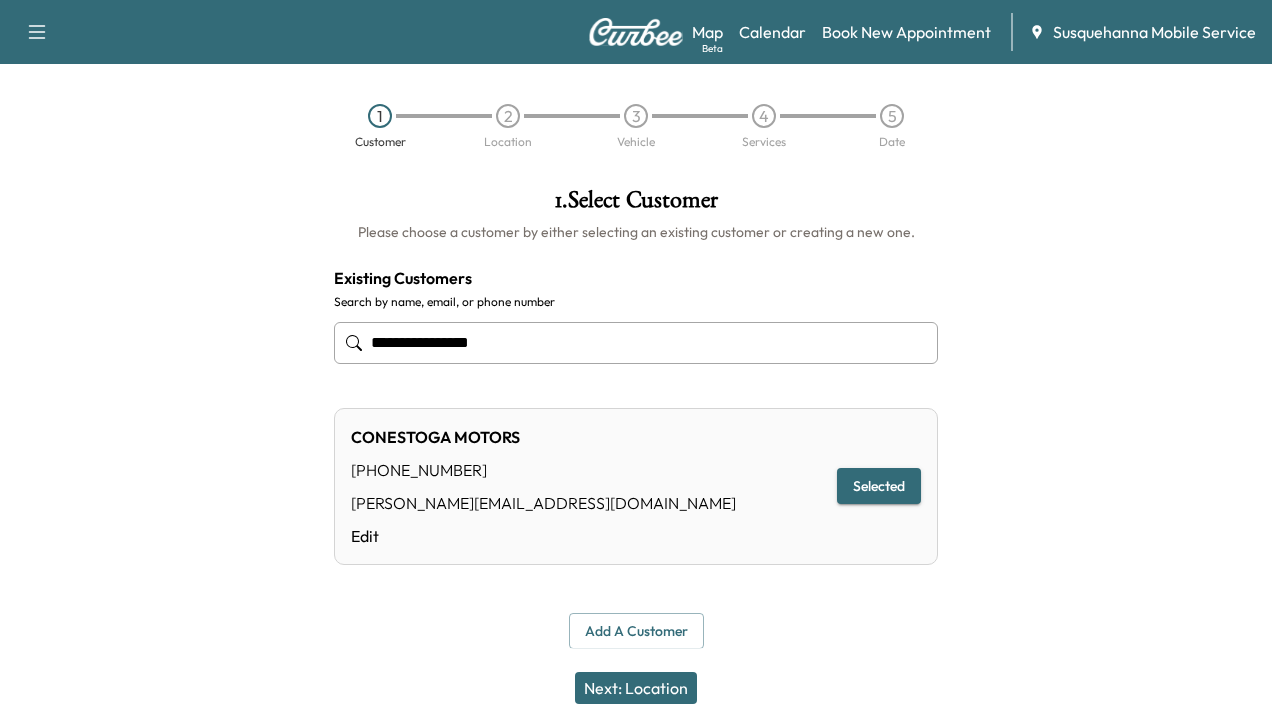 type on "**********" 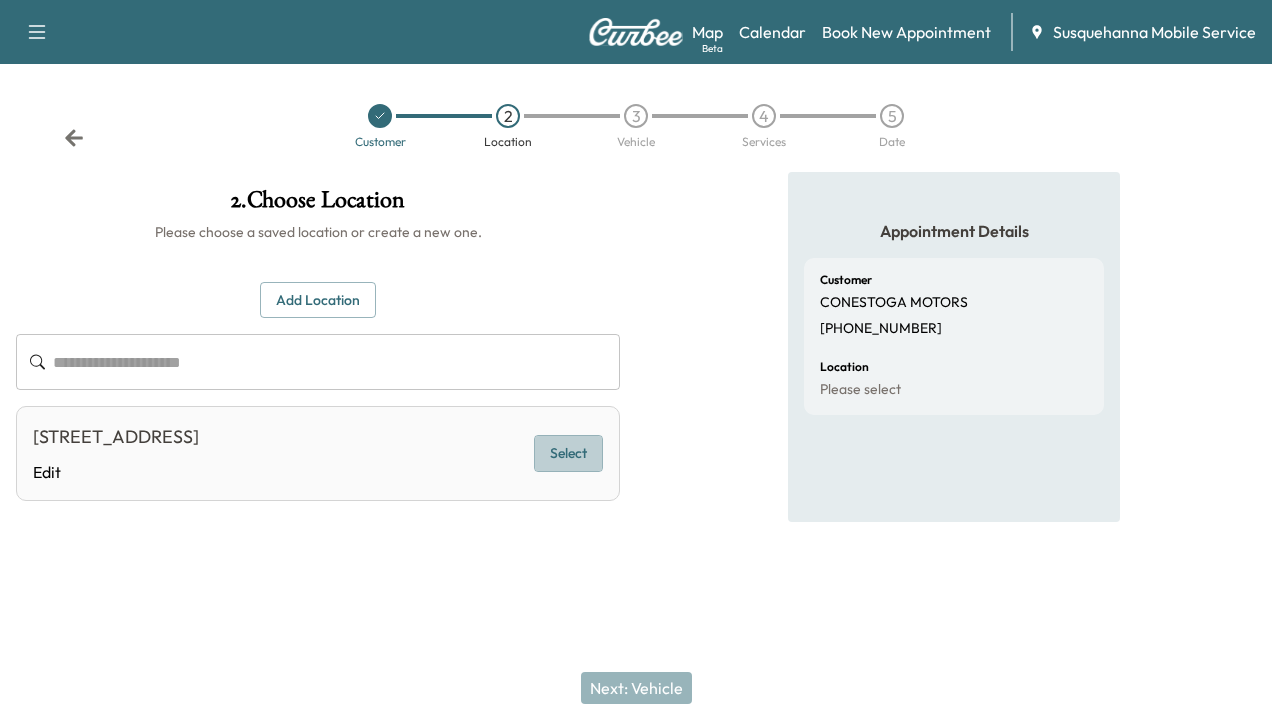 click on "Select" at bounding box center [568, 453] 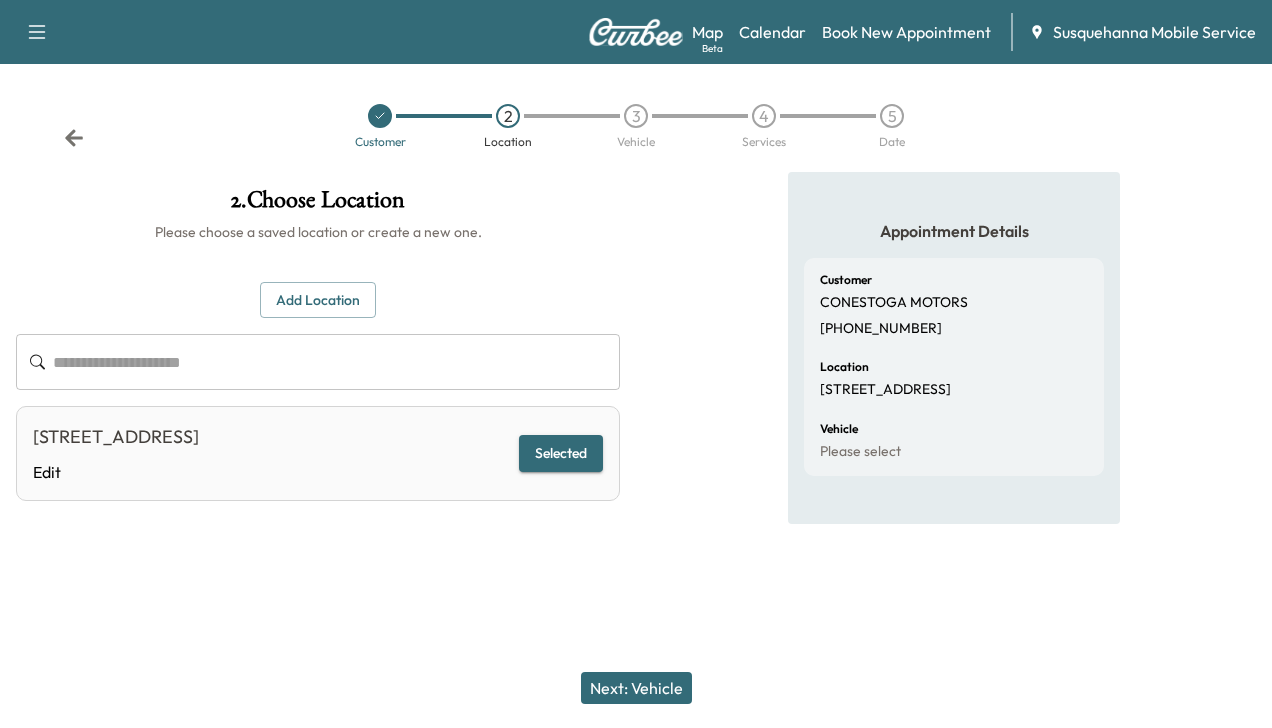 click on "Next: Vehicle" at bounding box center [636, 688] 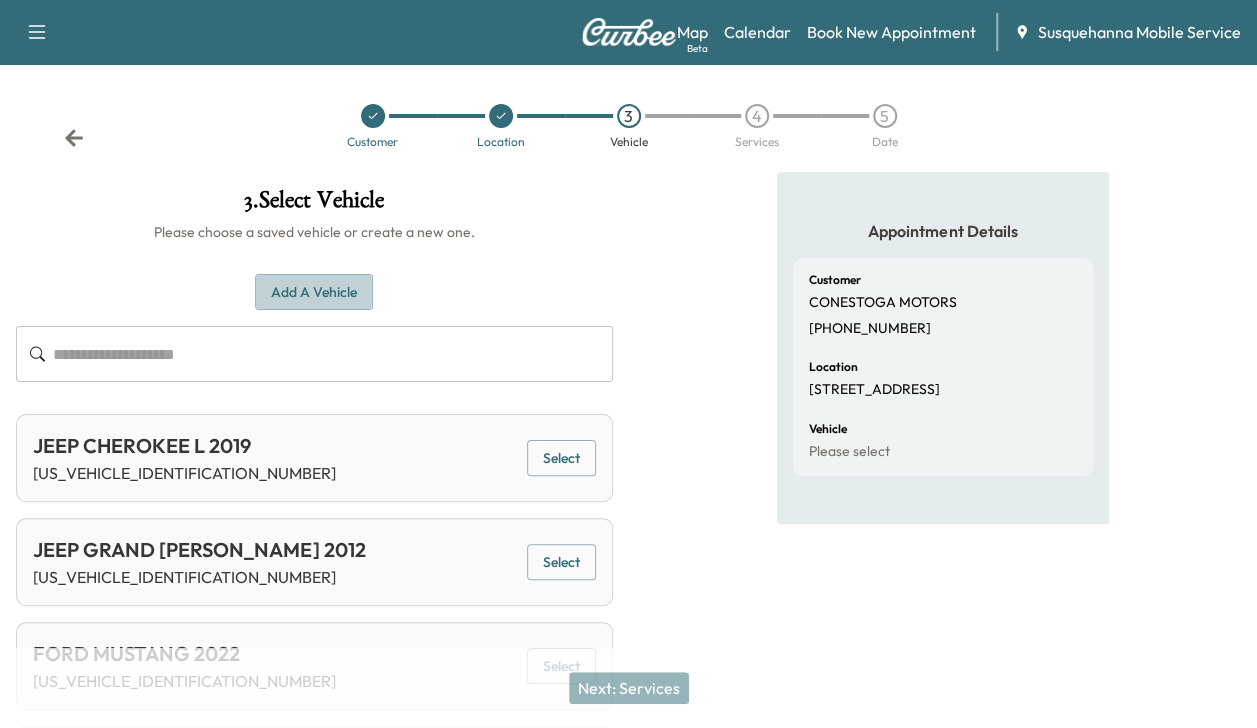 click on "Add a Vehicle" at bounding box center [314, 292] 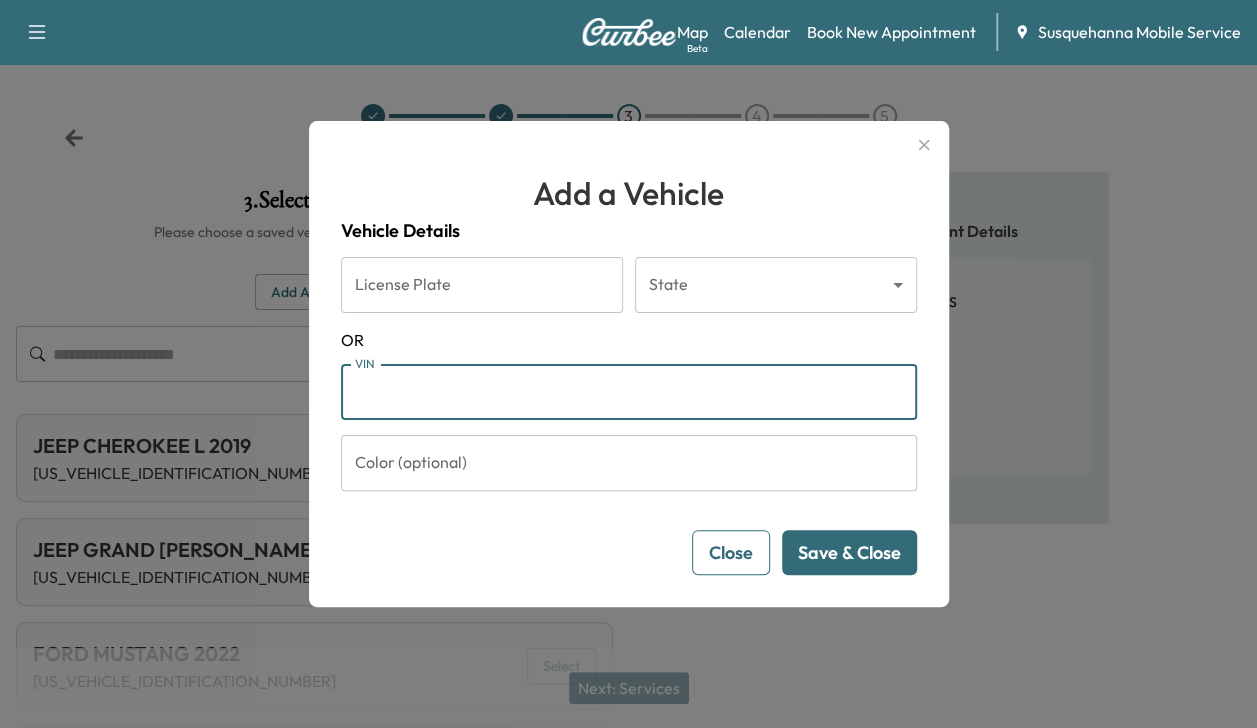 click on "VIN" at bounding box center (629, 392) 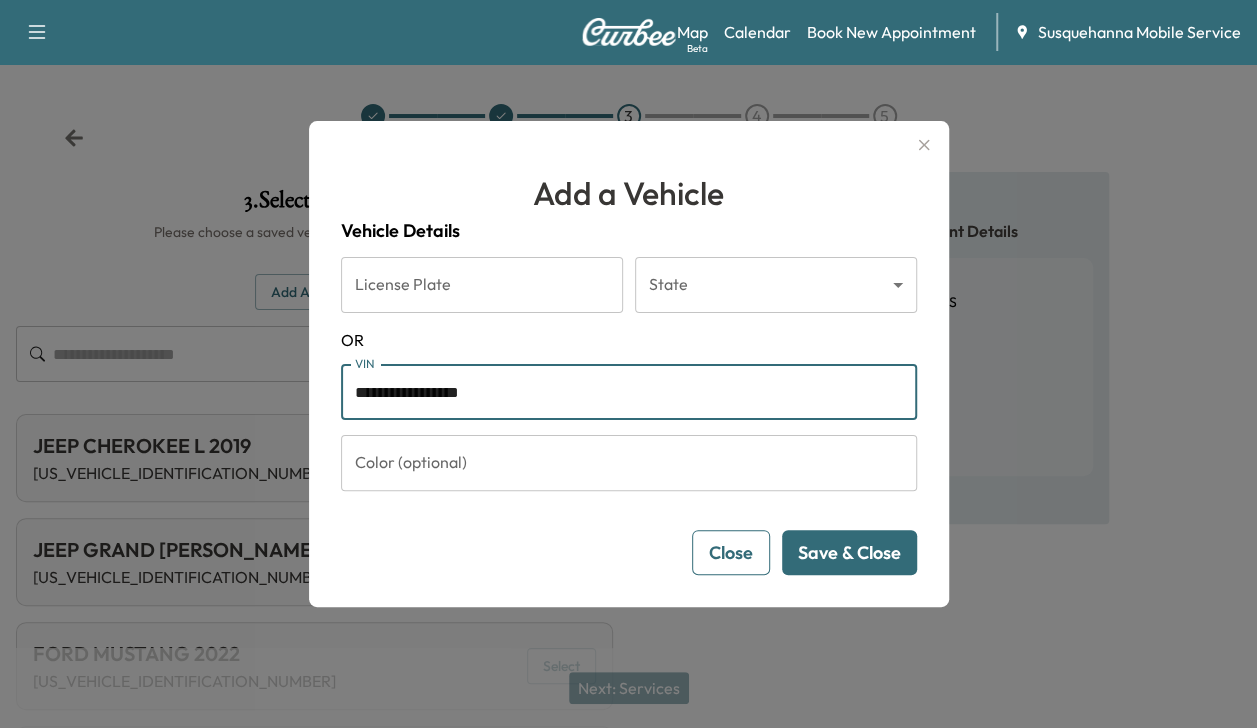 type on "**********" 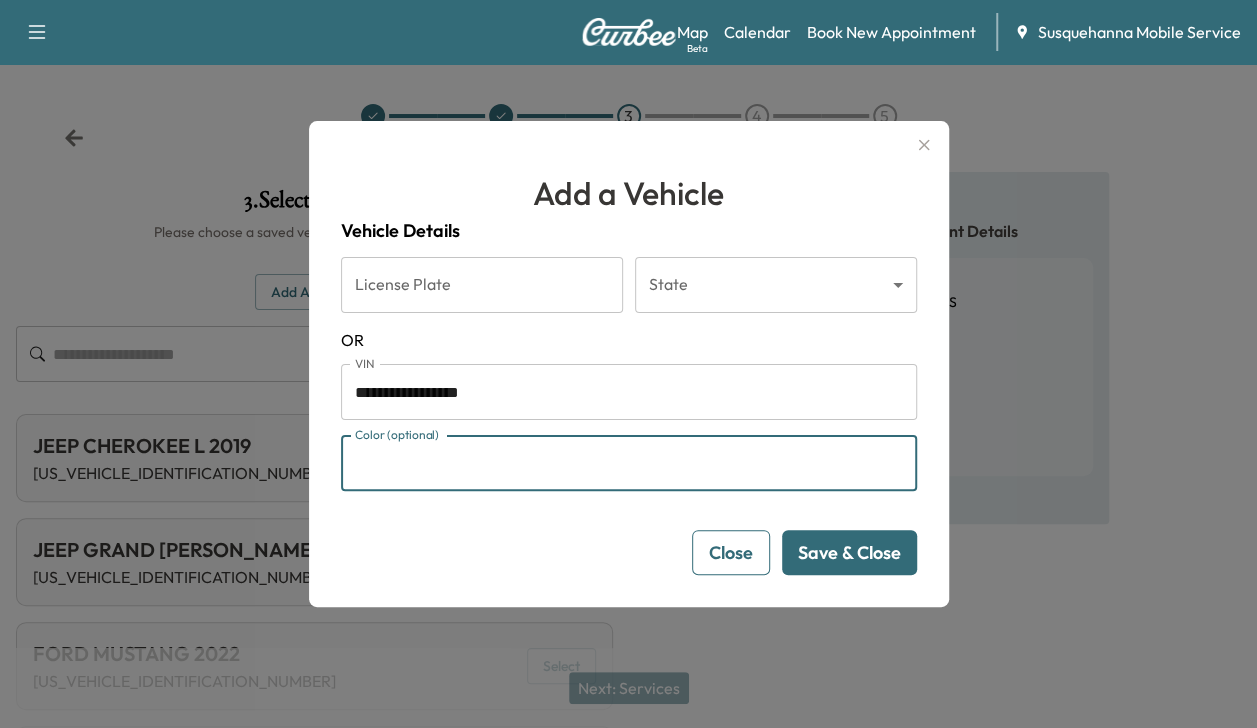type on "*****" 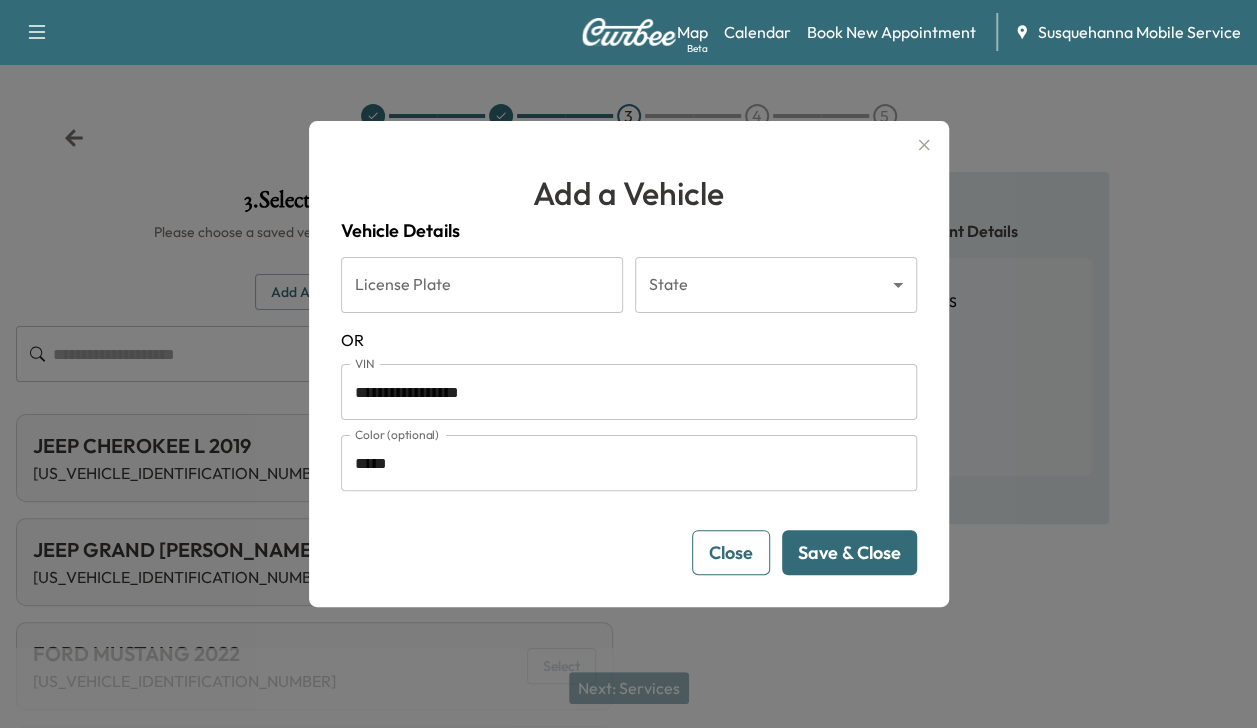 click on "Save & Close" at bounding box center (849, 552) 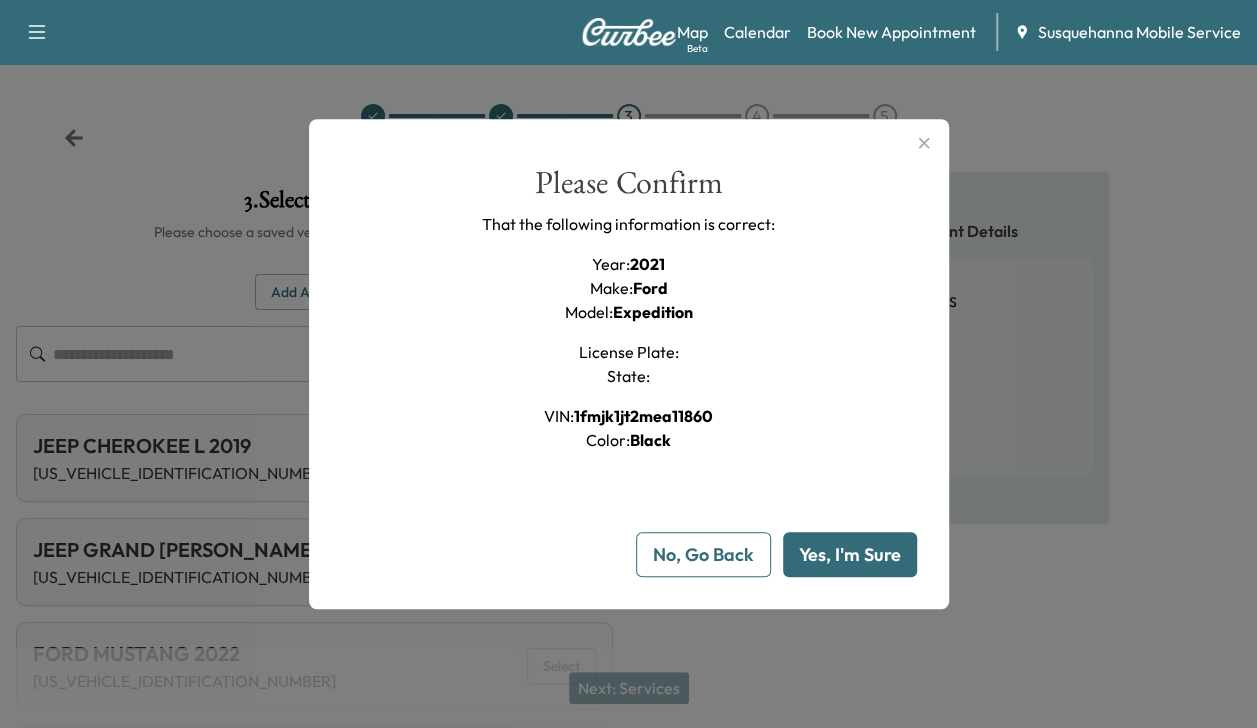 click on "Yes, I'm Sure" at bounding box center (850, 554) 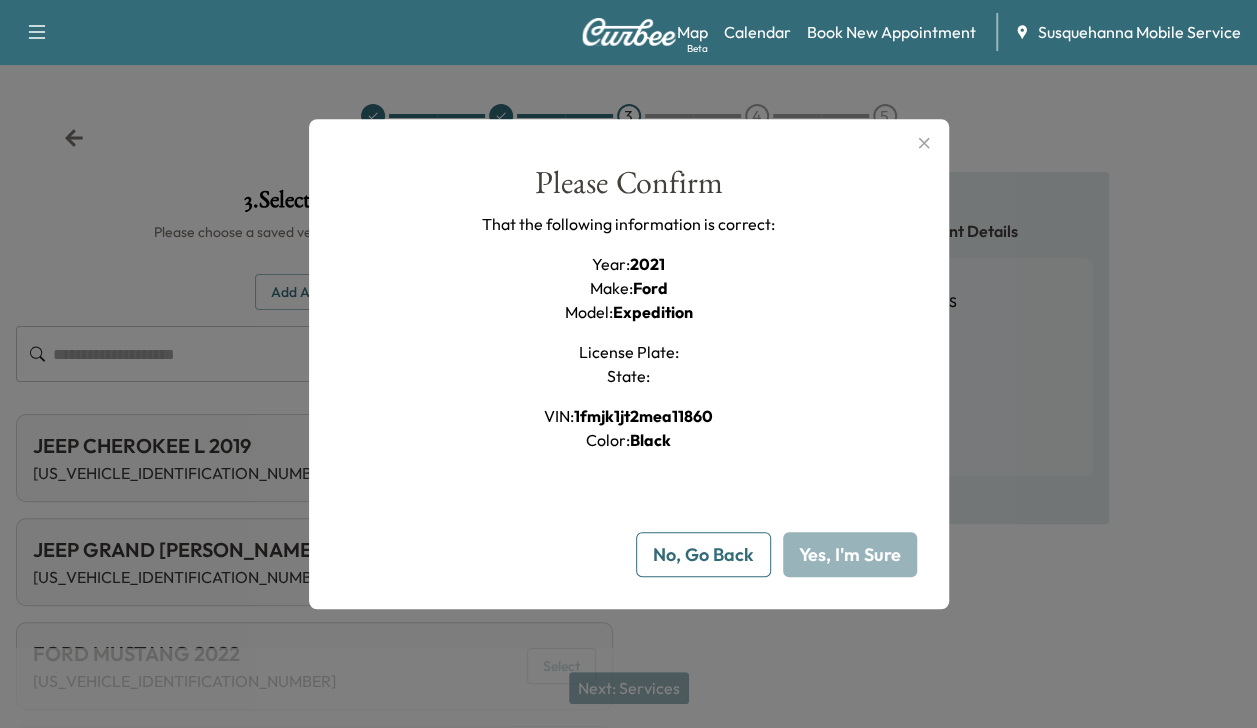 type 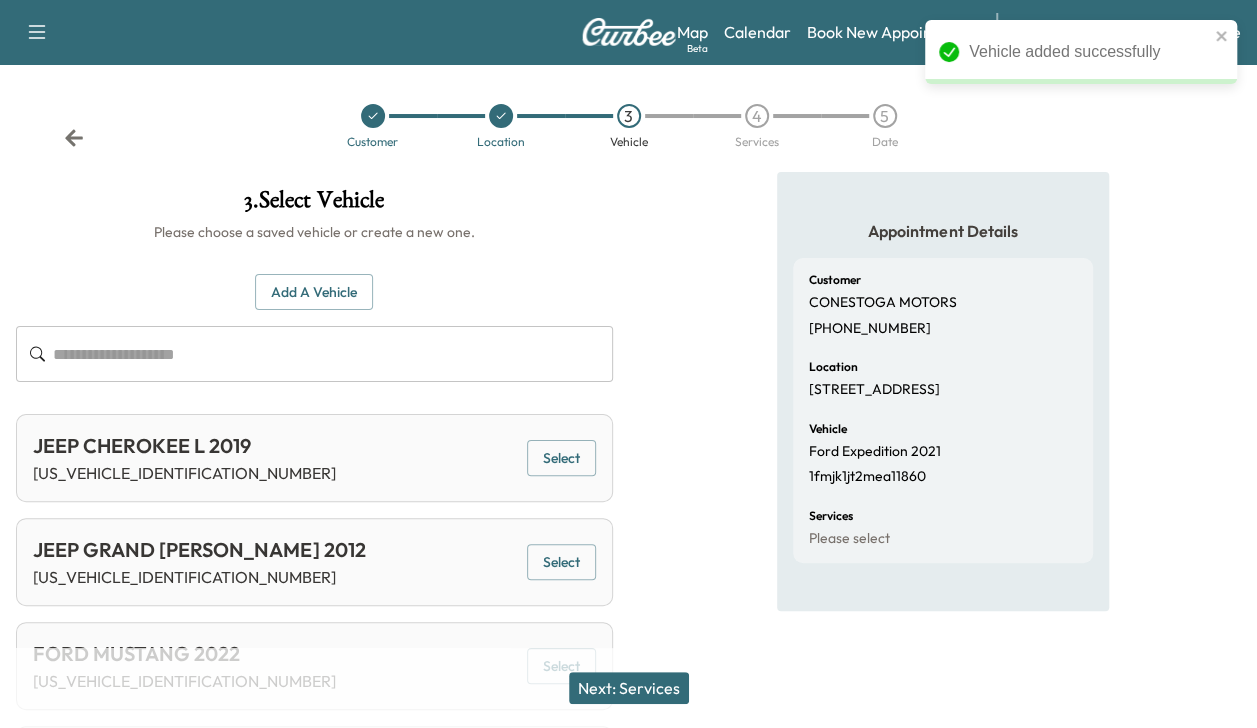 click on "Next: Services" at bounding box center (629, 688) 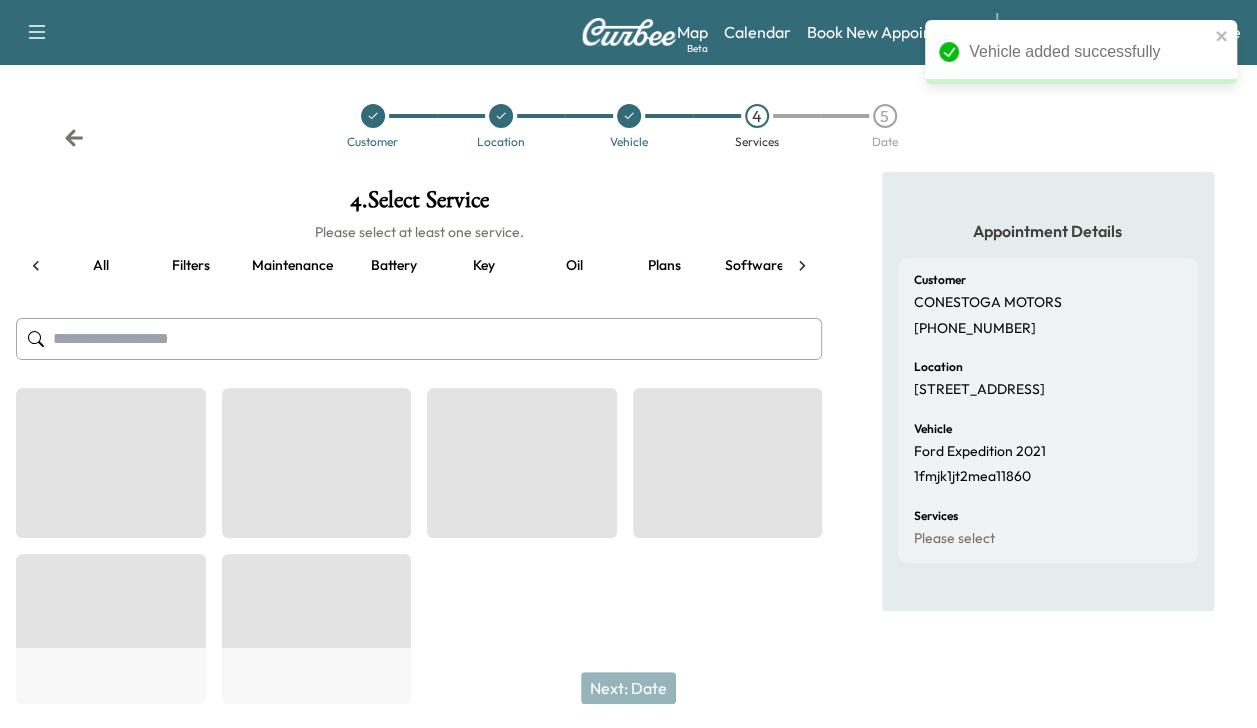 scroll, scrollTop: 0, scrollLeft: 76, axis: horizontal 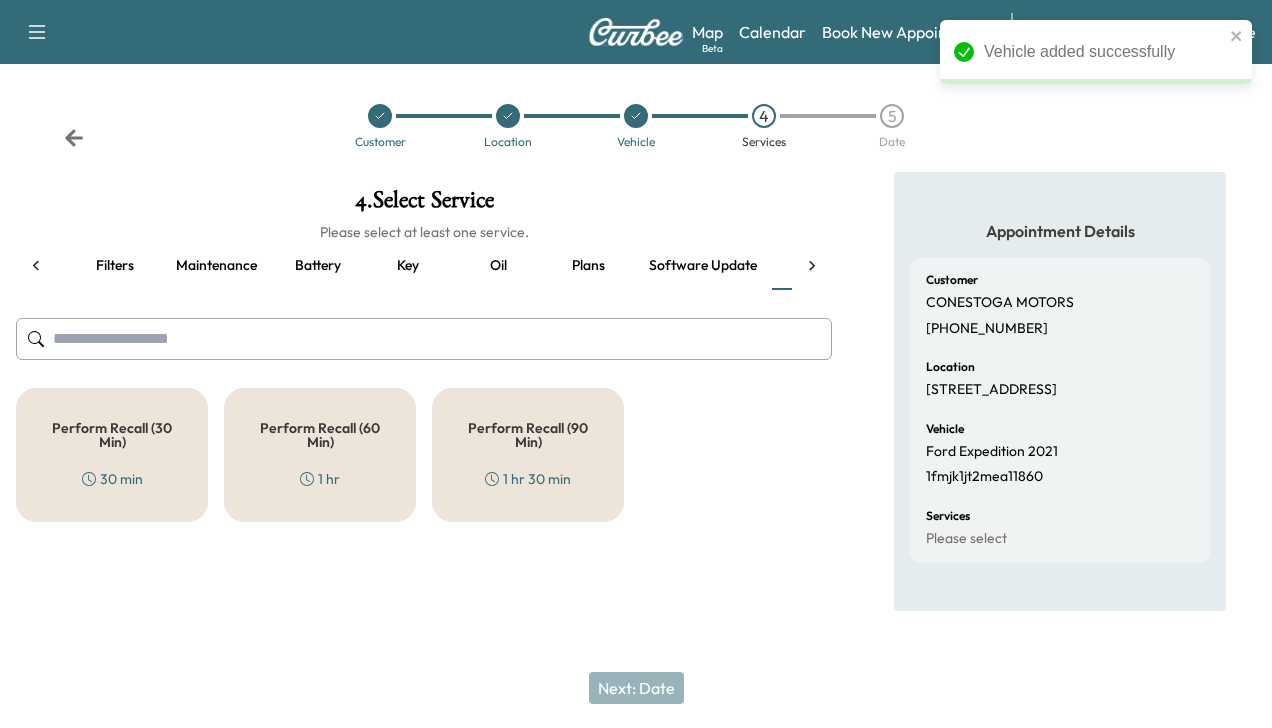 click on "Perform Recall (60 Min)" at bounding box center (320, 435) 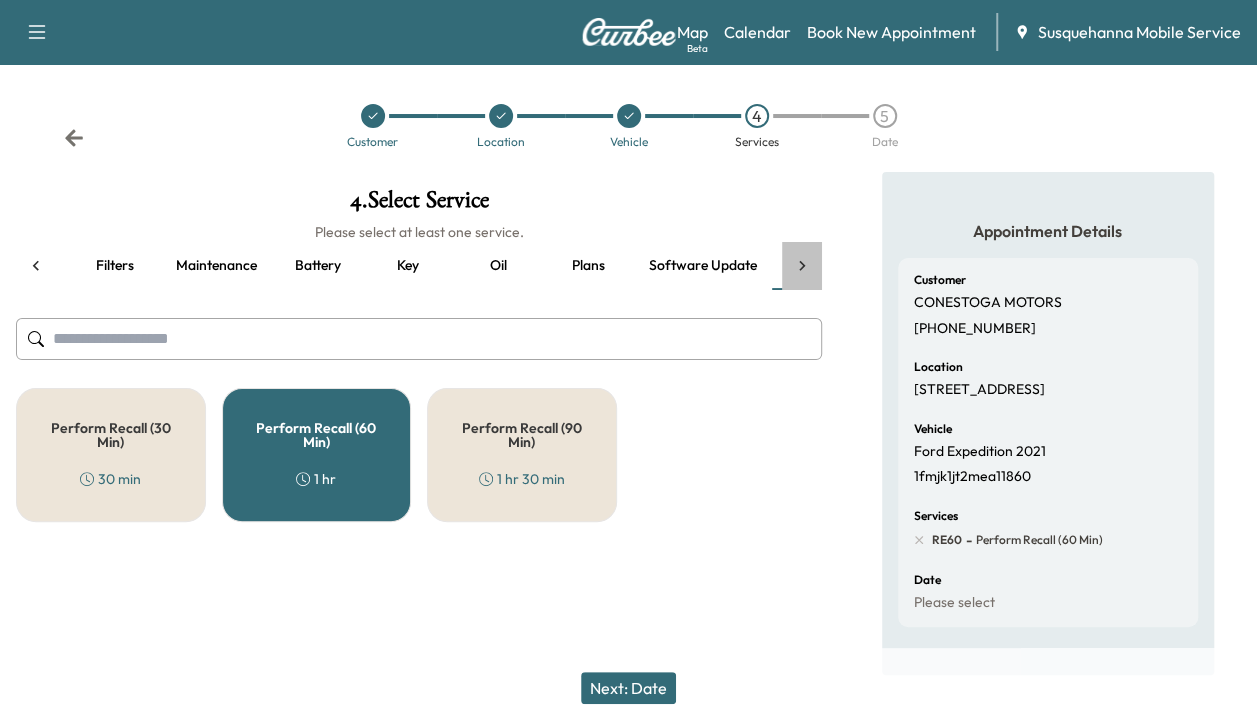 click 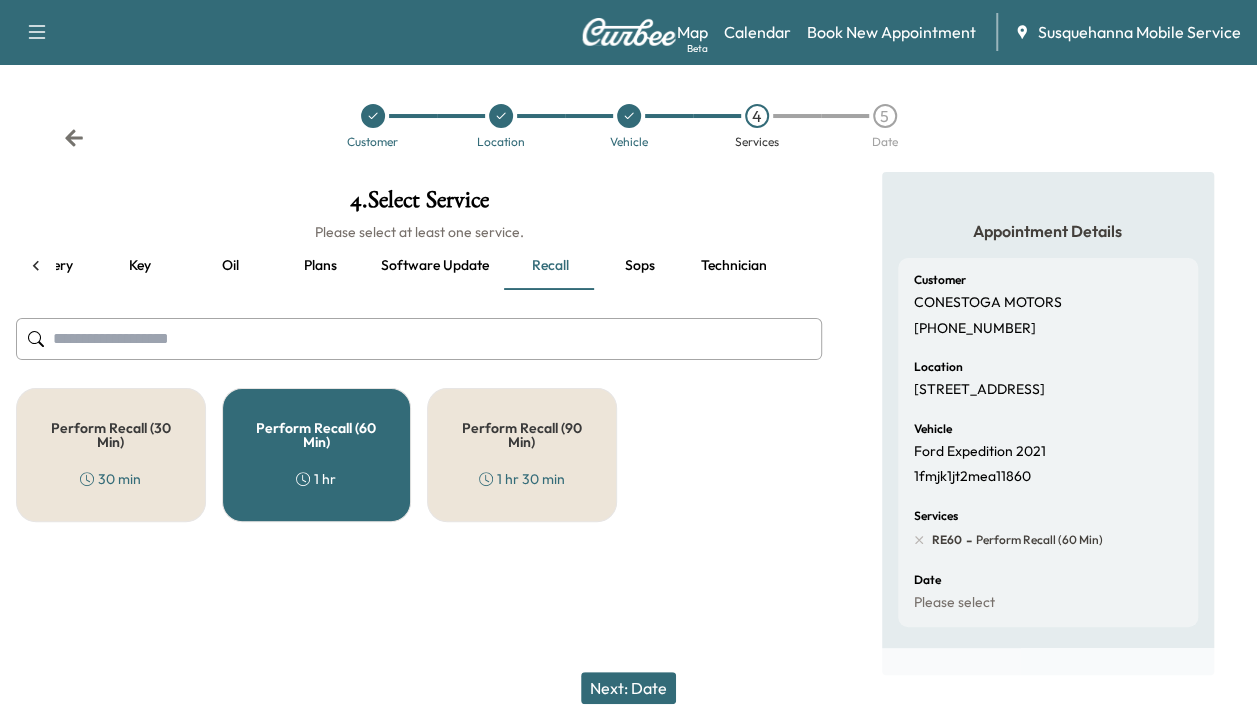 scroll, scrollTop: 0, scrollLeft: 344, axis: horizontal 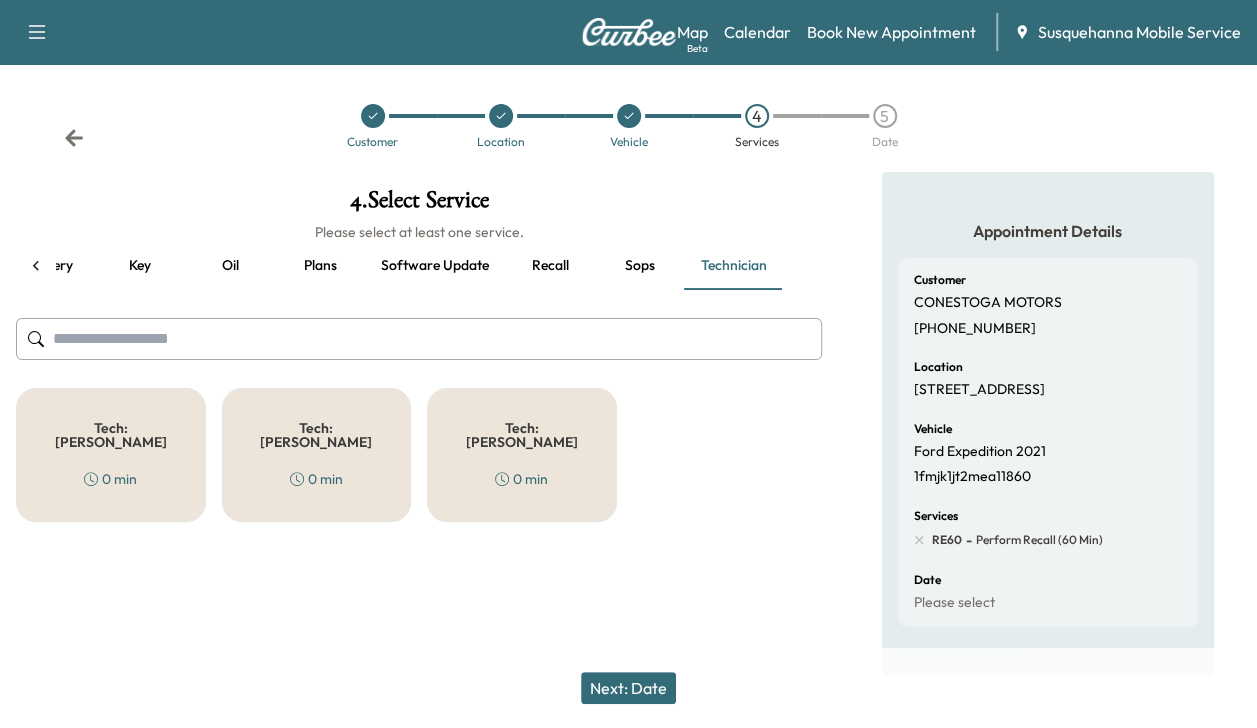 click on "Tech: Colton M 0 min" at bounding box center (111, 455) 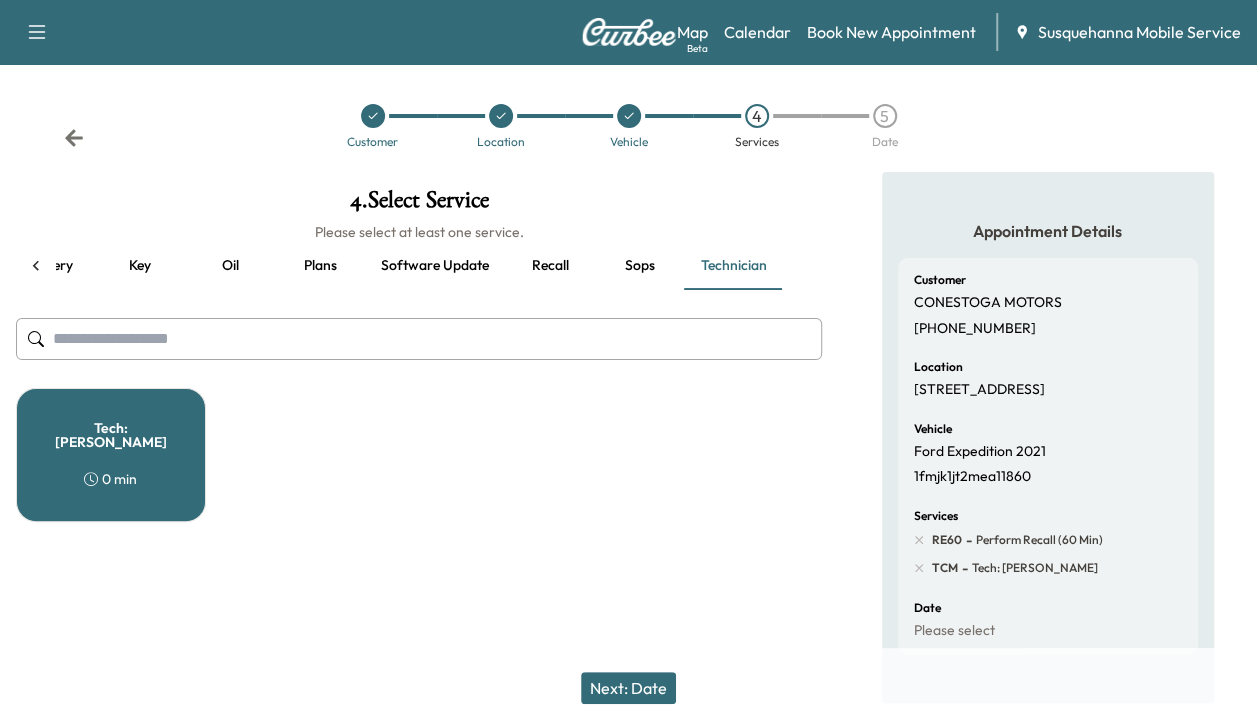 click on "Next: Date" at bounding box center (628, 688) 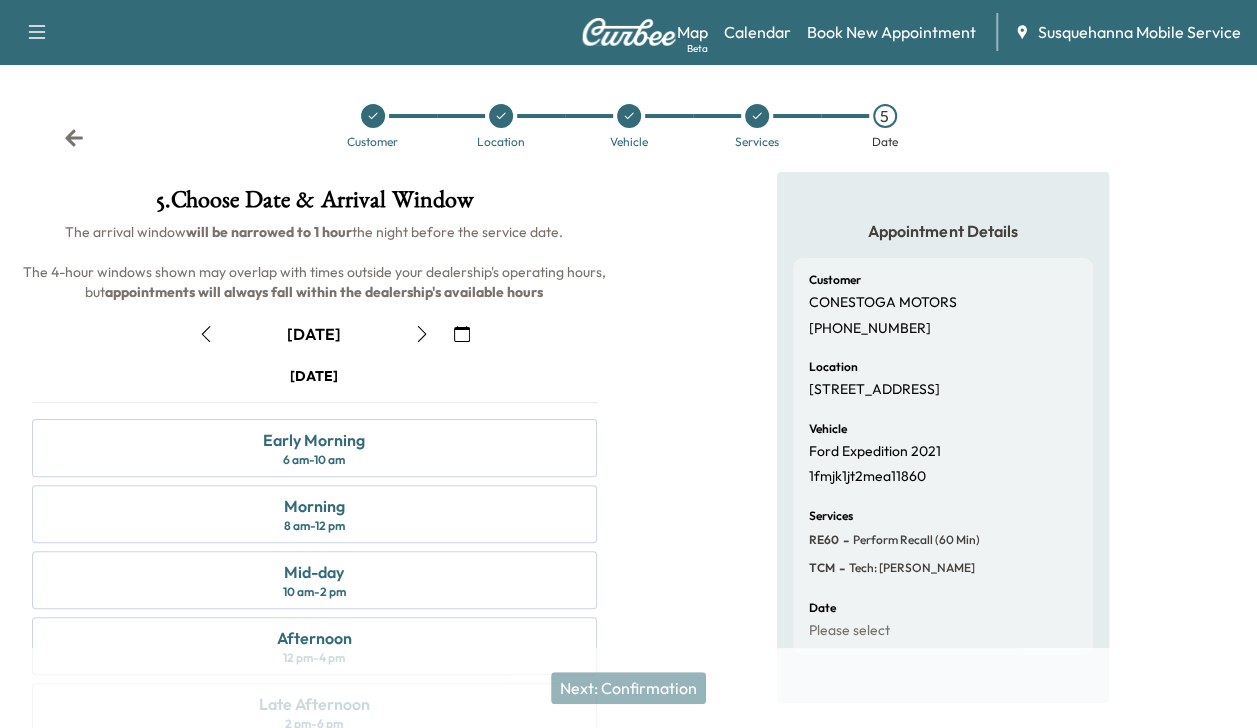click on "Next: Confirmation" at bounding box center (628, 688) 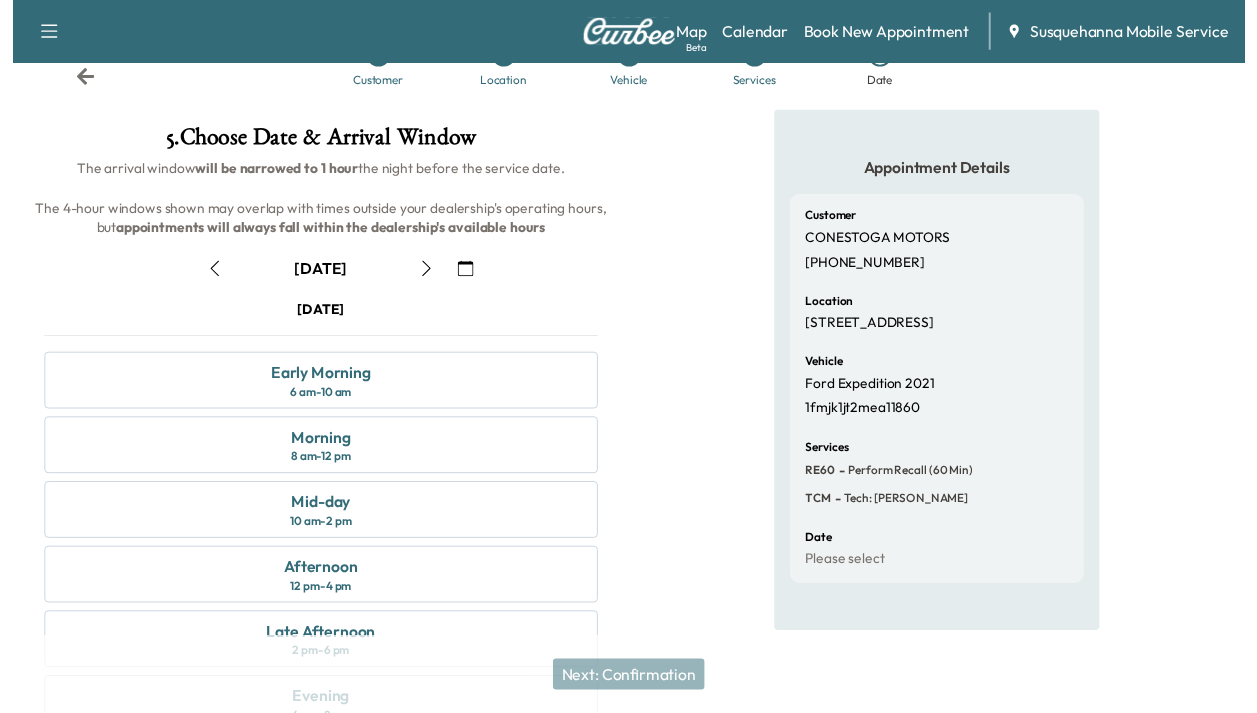 scroll, scrollTop: 80, scrollLeft: 0, axis: vertical 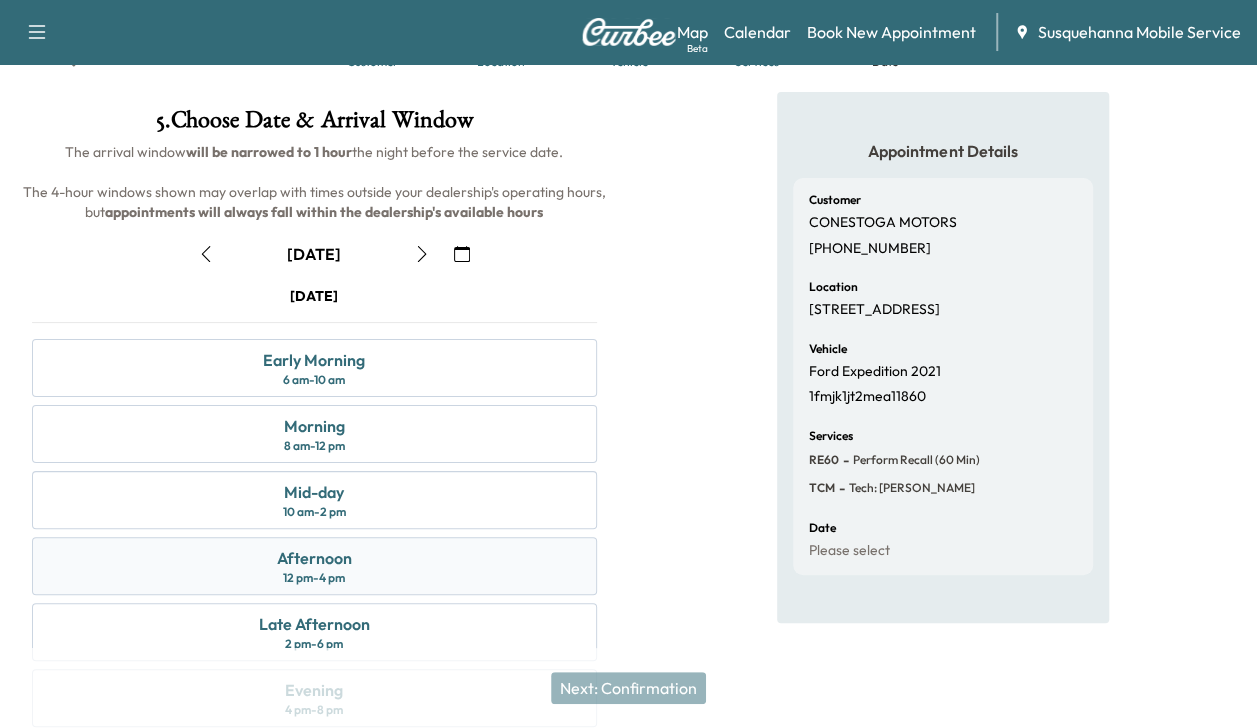 click on "Afternoon 12 pm  -  4 pm" at bounding box center (314, 566) 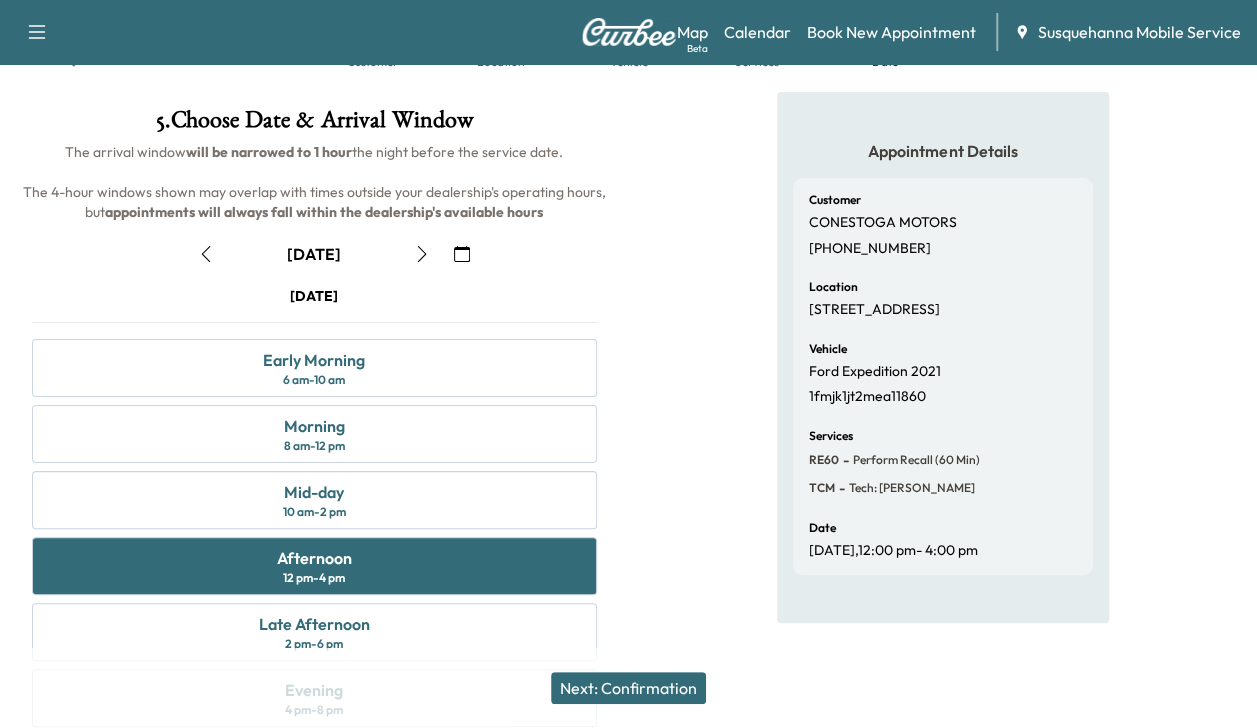 click on "Next: Confirmation" at bounding box center [628, 688] 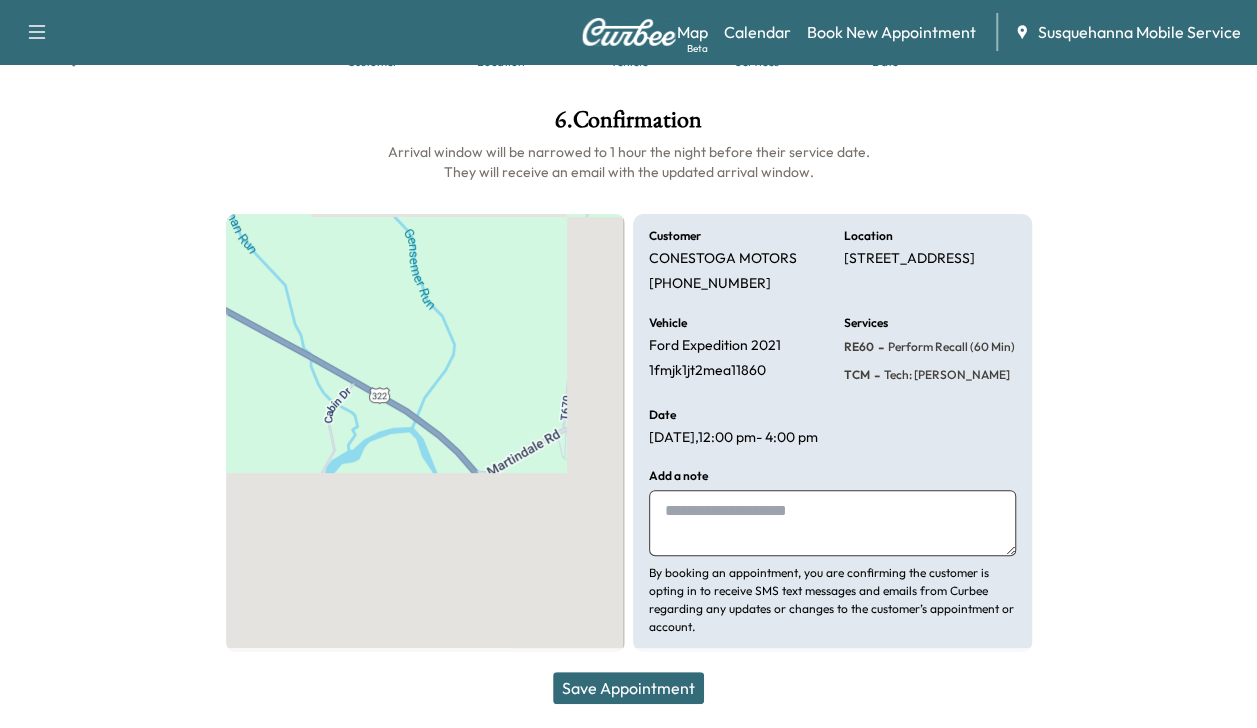 click on "Save Appointment" at bounding box center (628, 688) 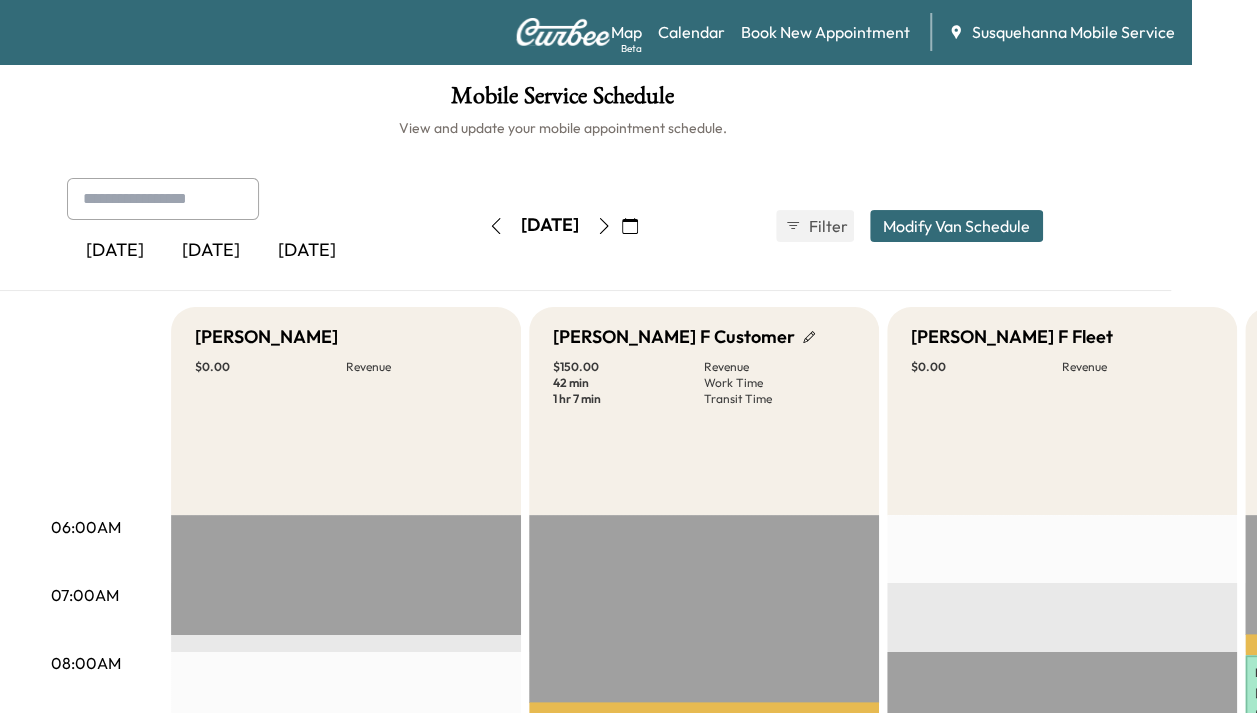 scroll, scrollTop: 0, scrollLeft: 0, axis: both 